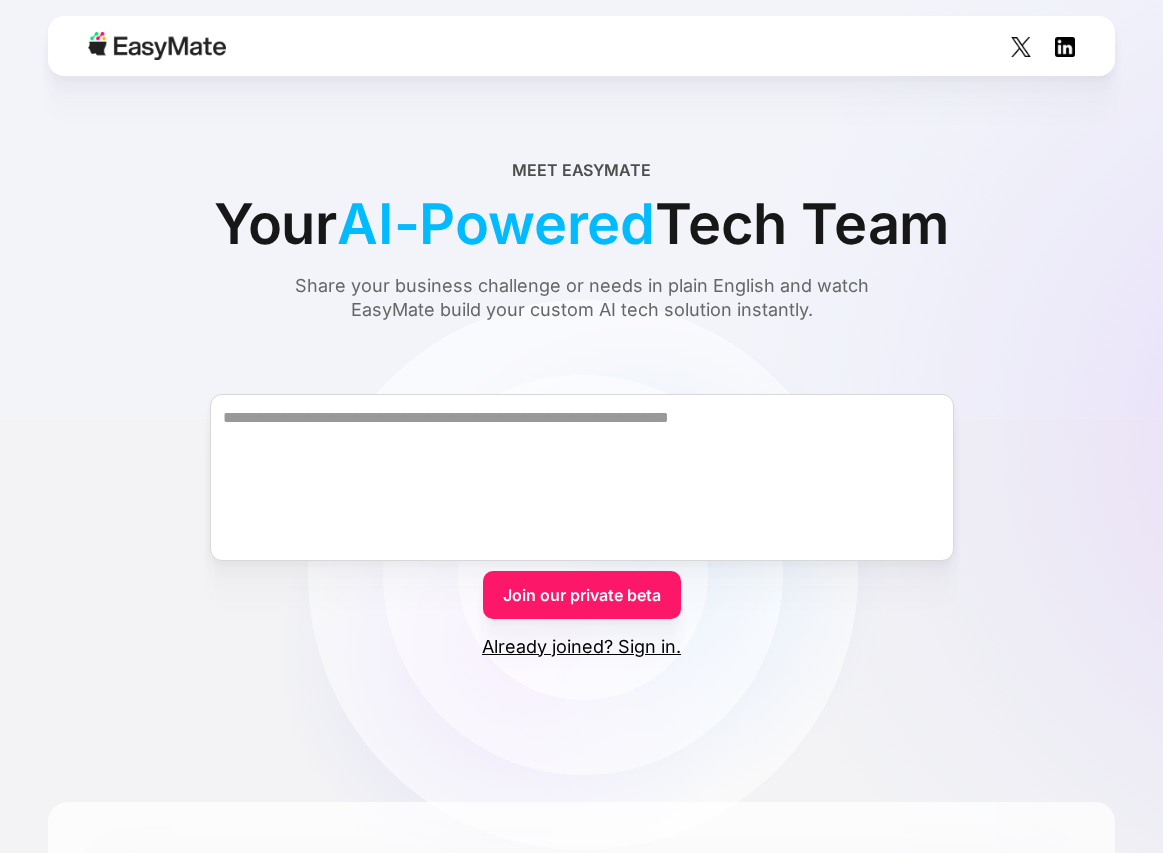 scroll, scrollTop: 0, scrollLeft: 0, axis: both 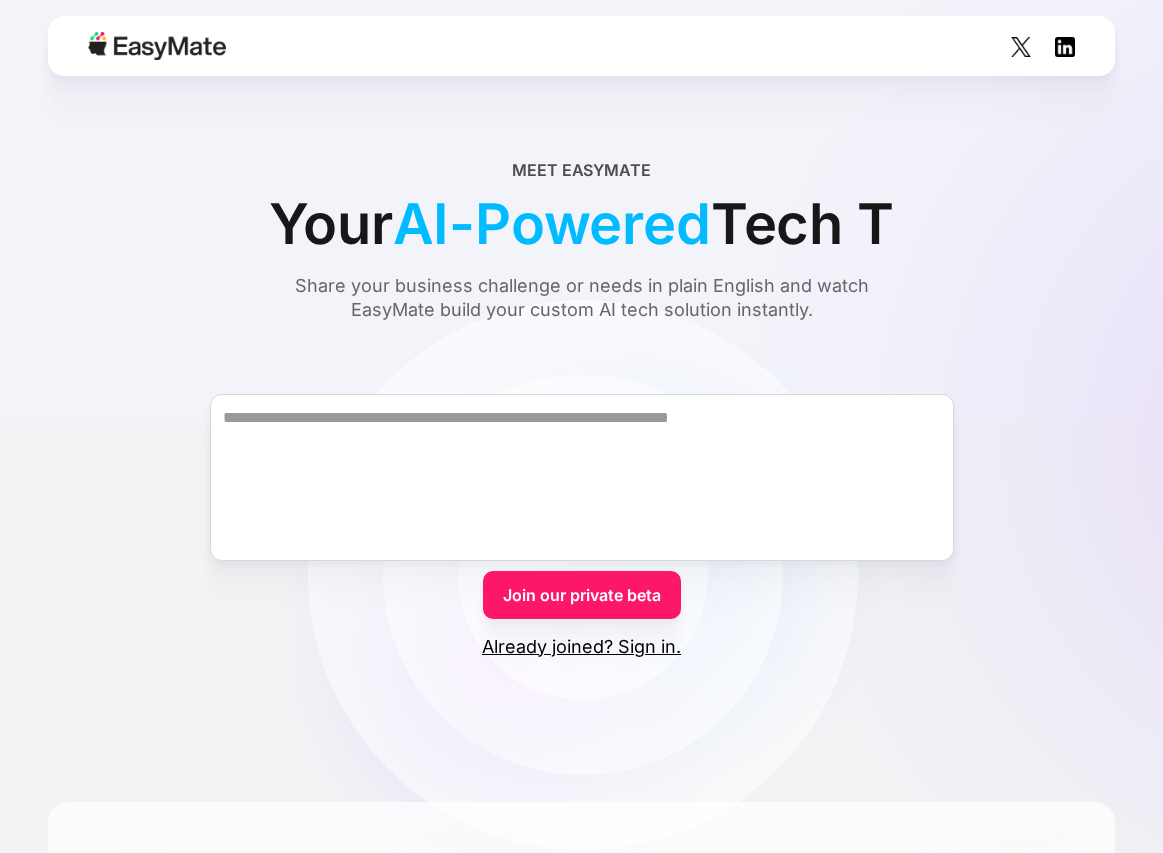 click on "Join our private beta" at bounding box center [582, 595] 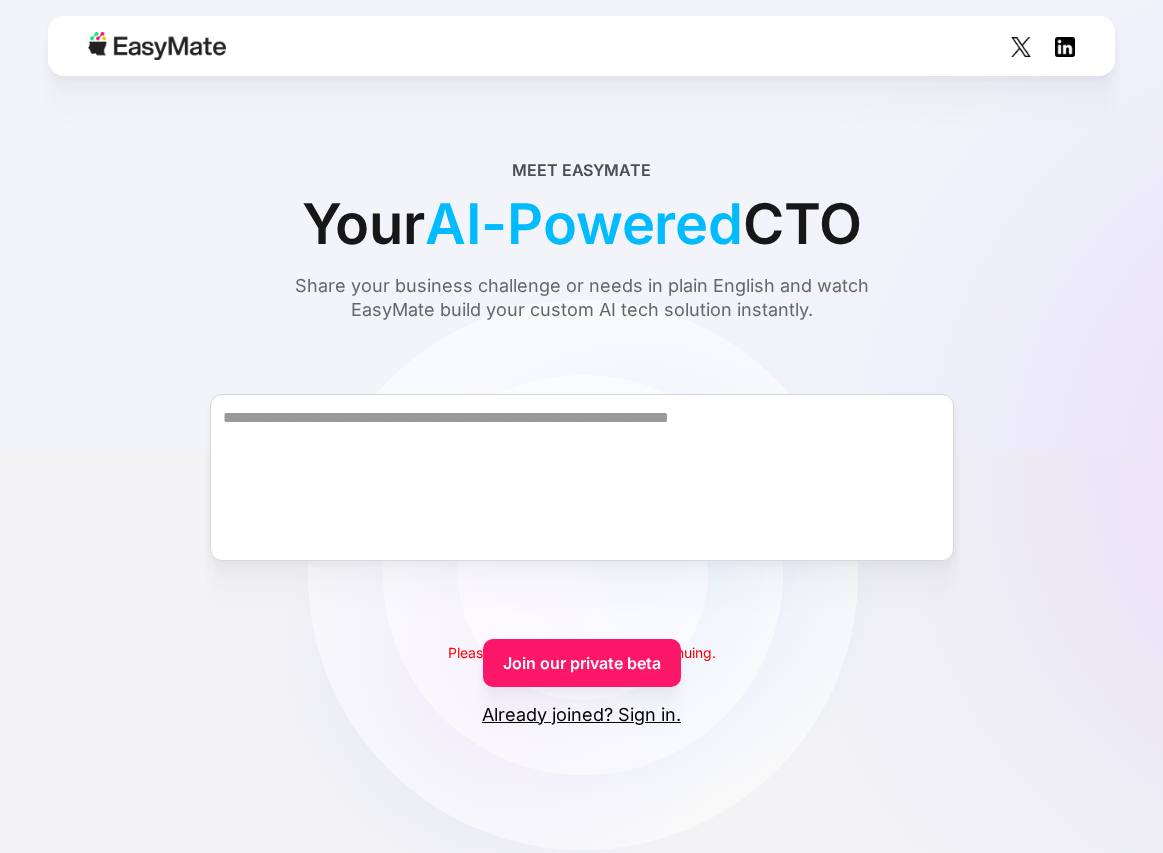 click on "Join our private beta" at bounding box center (582, 663) 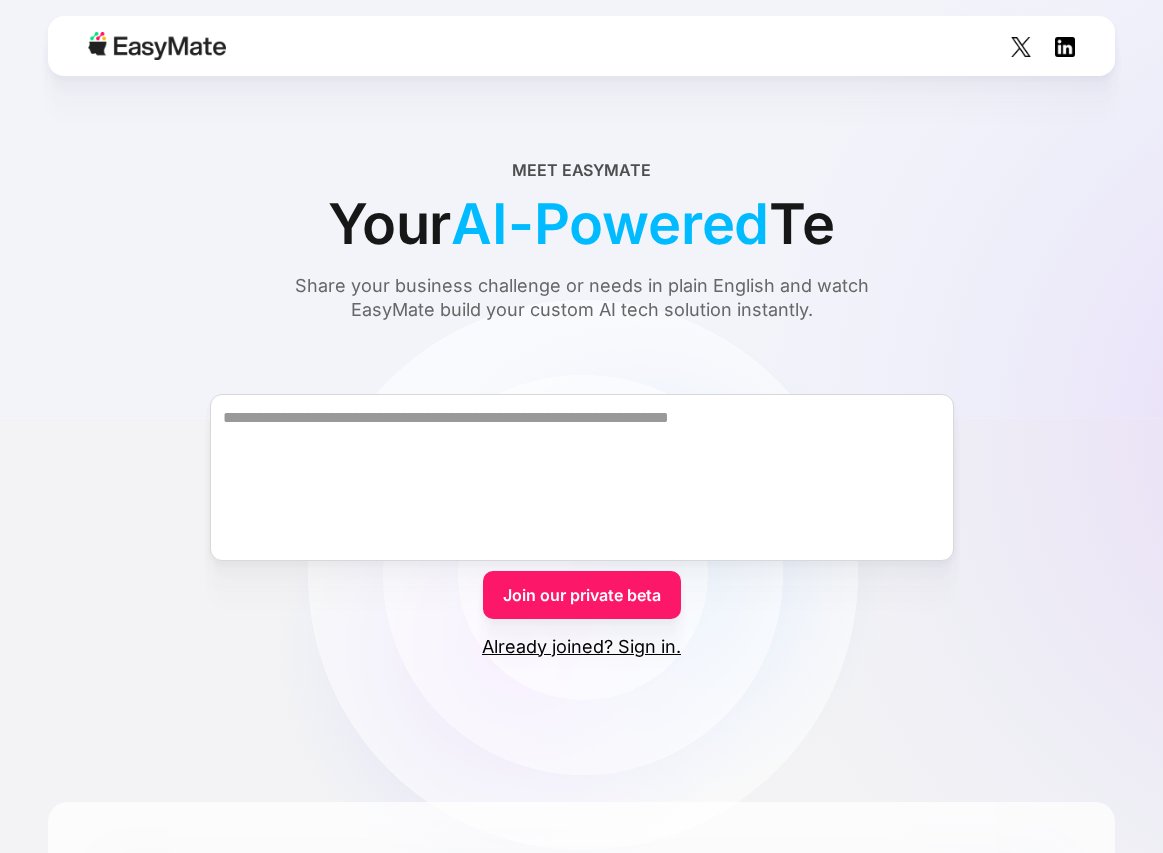scroll, scrollTop: 0, scrollLeft: 0, axis: both 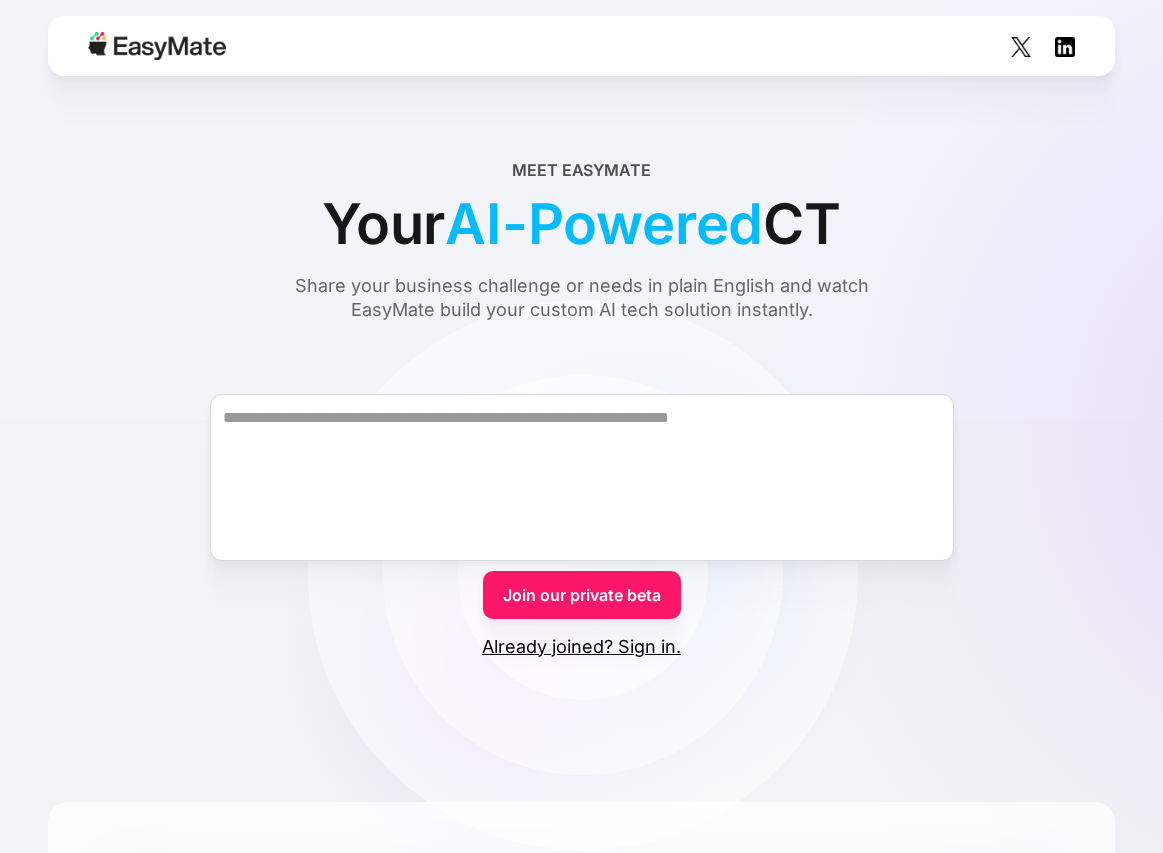 click at bounding box center (157, 46) 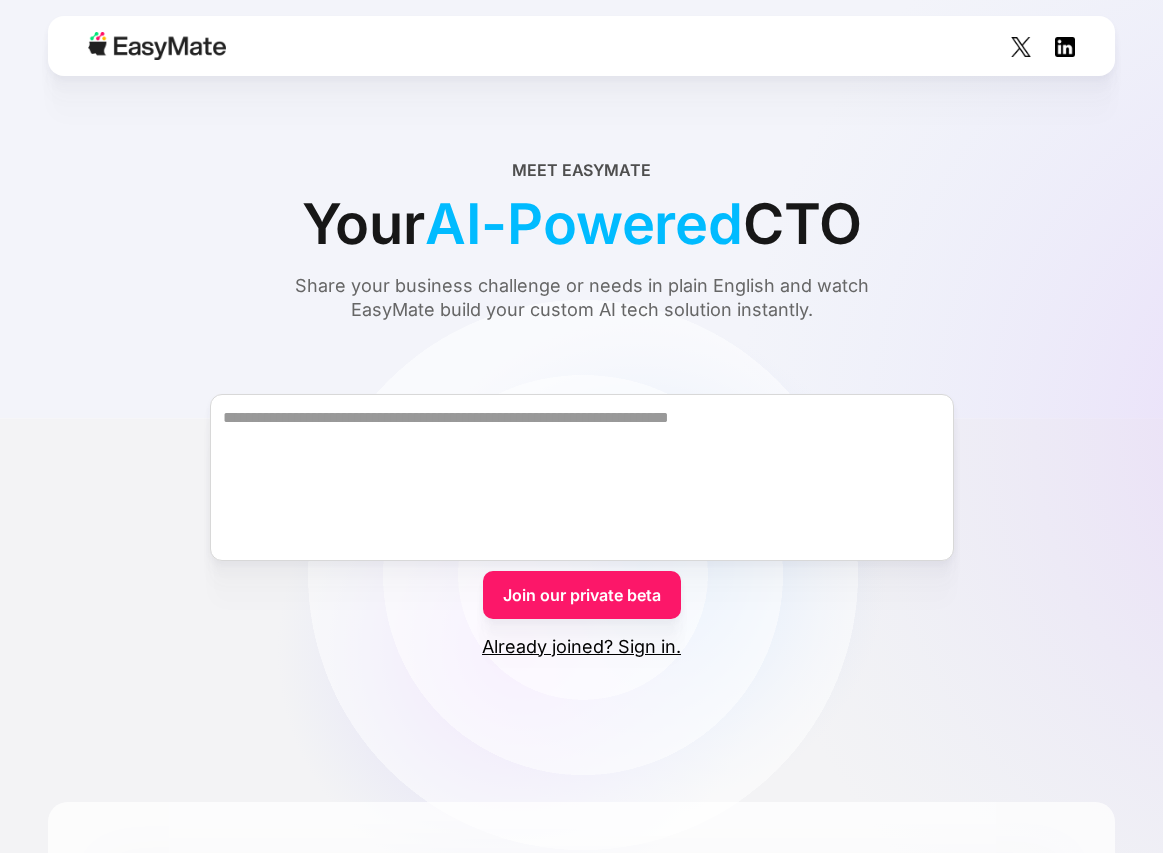 click at bounding box center [581, 46] 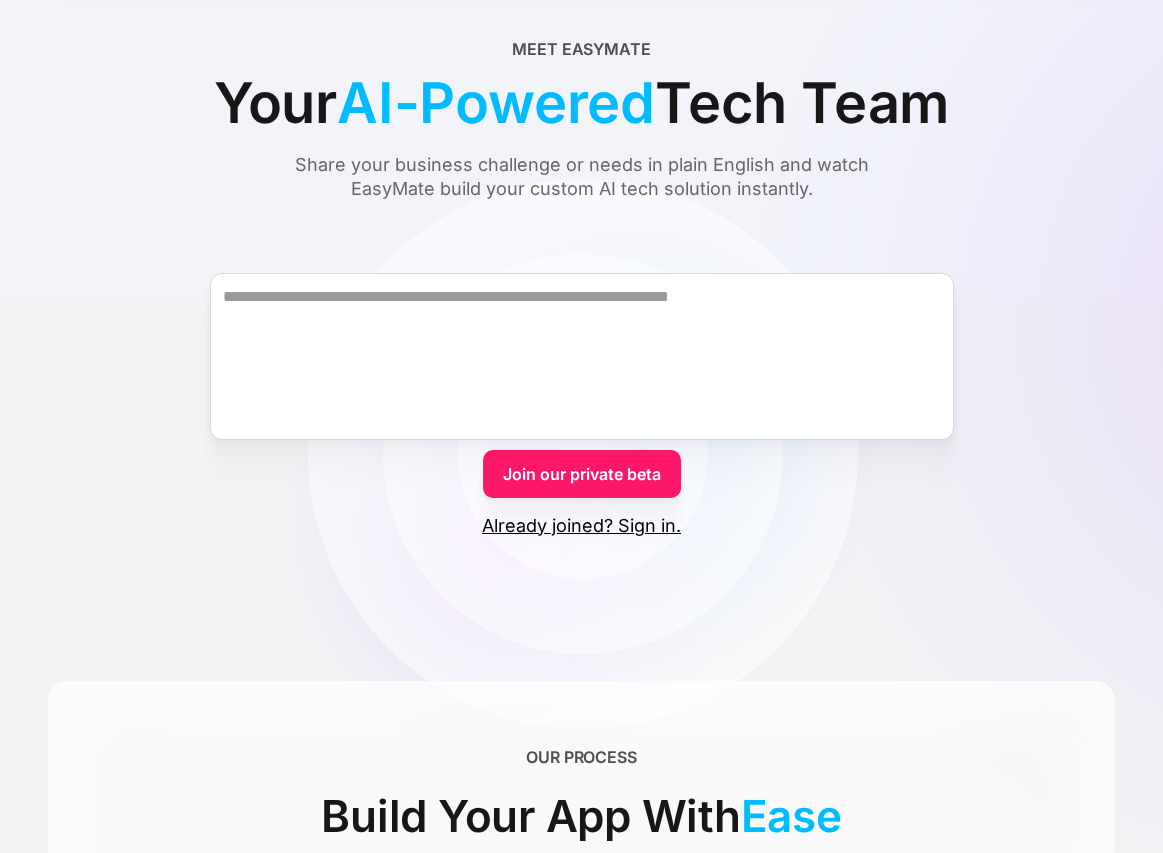 scroll, scrollTop: 0, scrollLeft: 0, axis: both 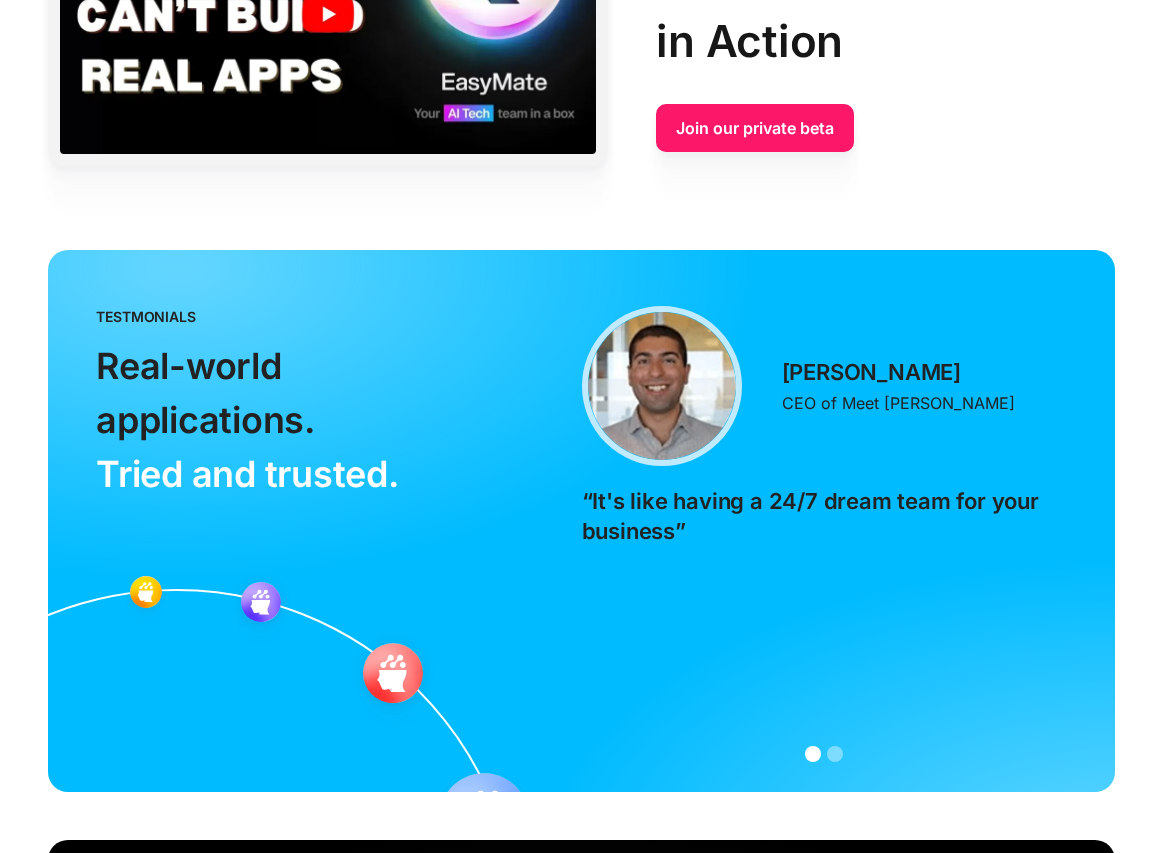 click on "Join our private beta" at bounding box center (755, 128) 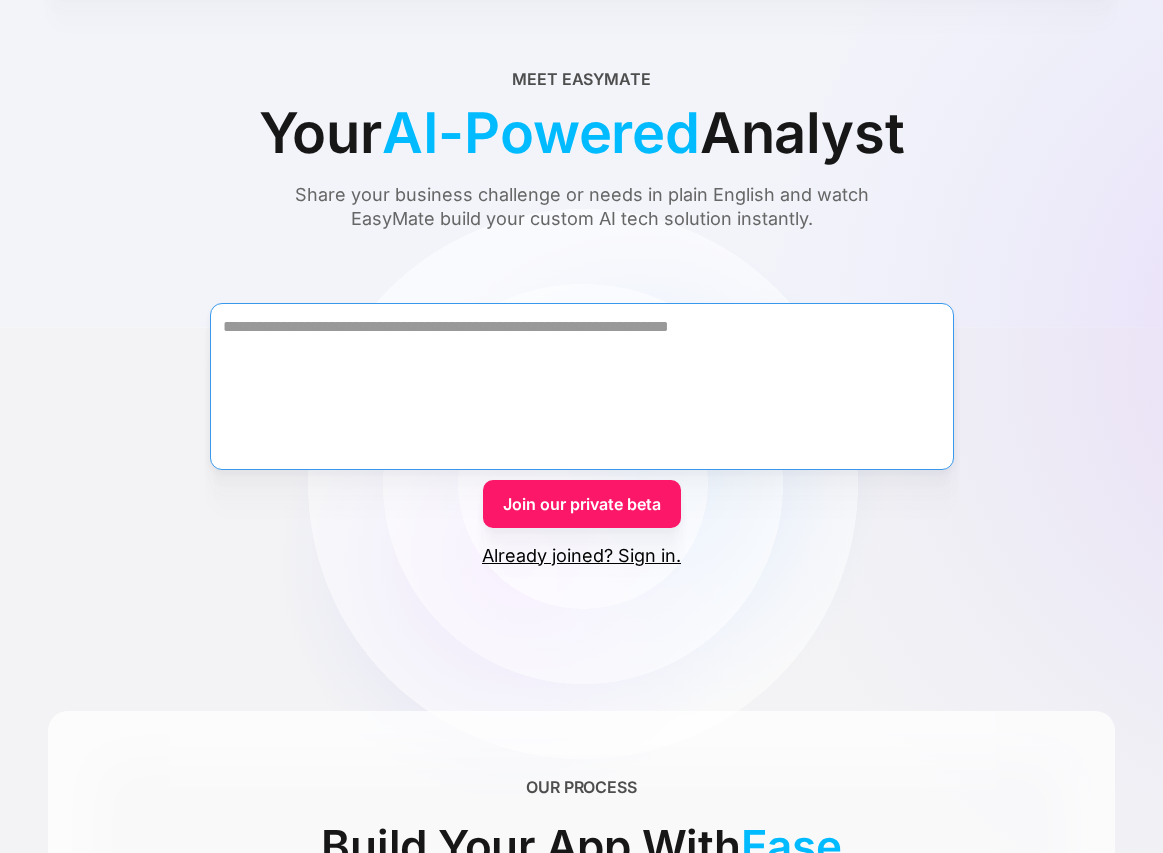 scroll, scrollTop: 74, scrollLeft: 0, axis: vertical 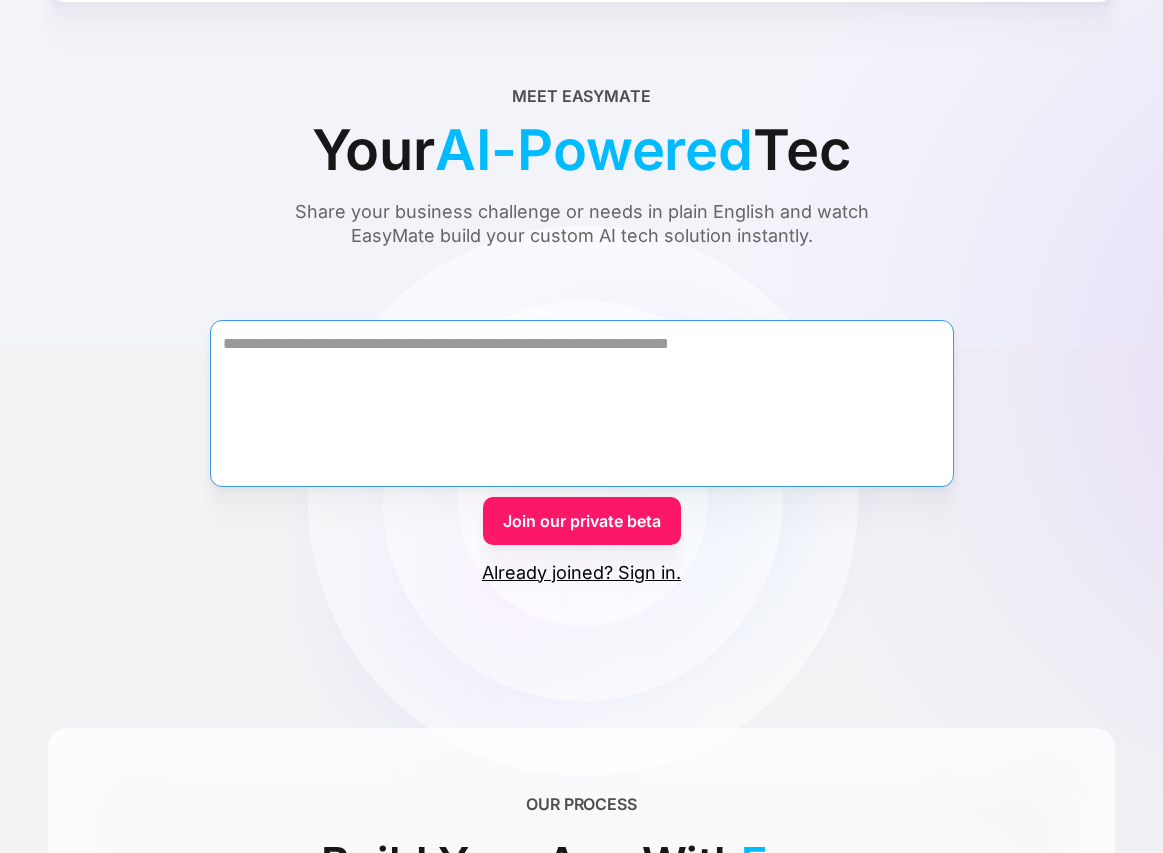 click at bounding box center [582, 403] 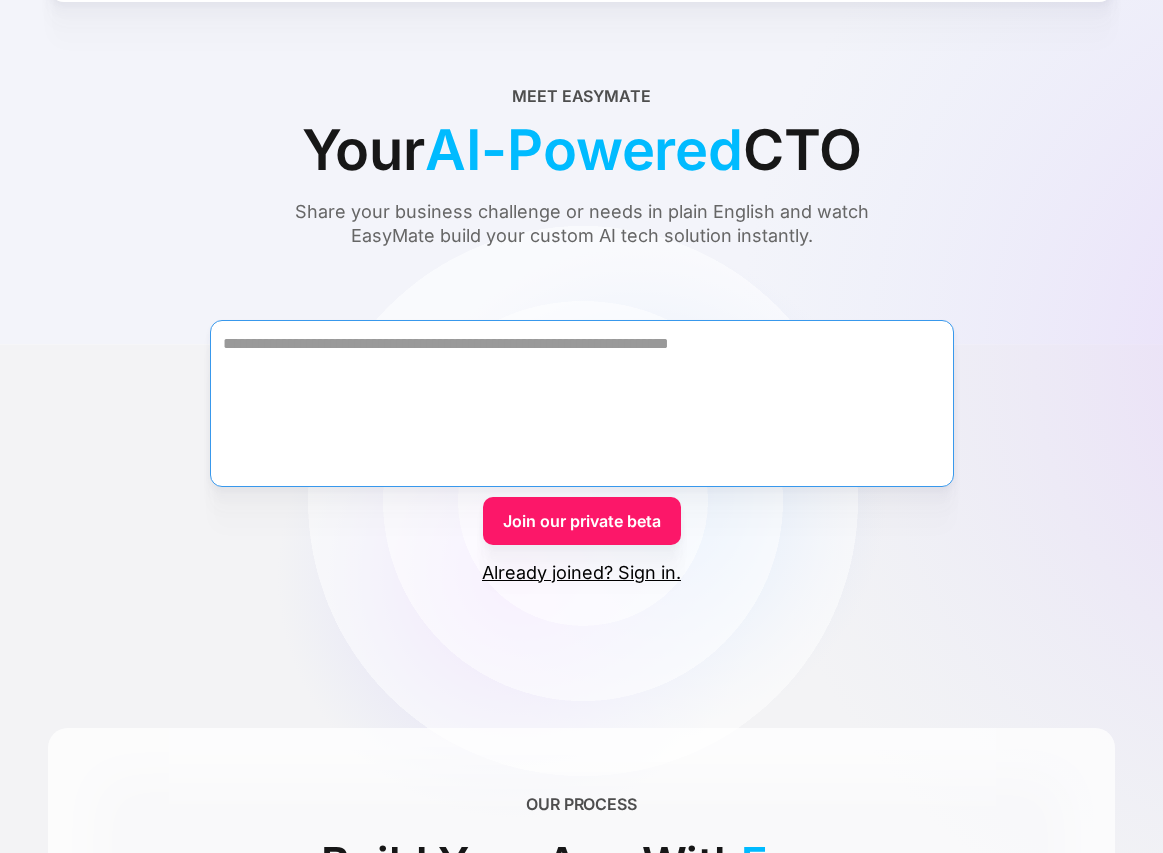 click at bounding box center [582, 403] 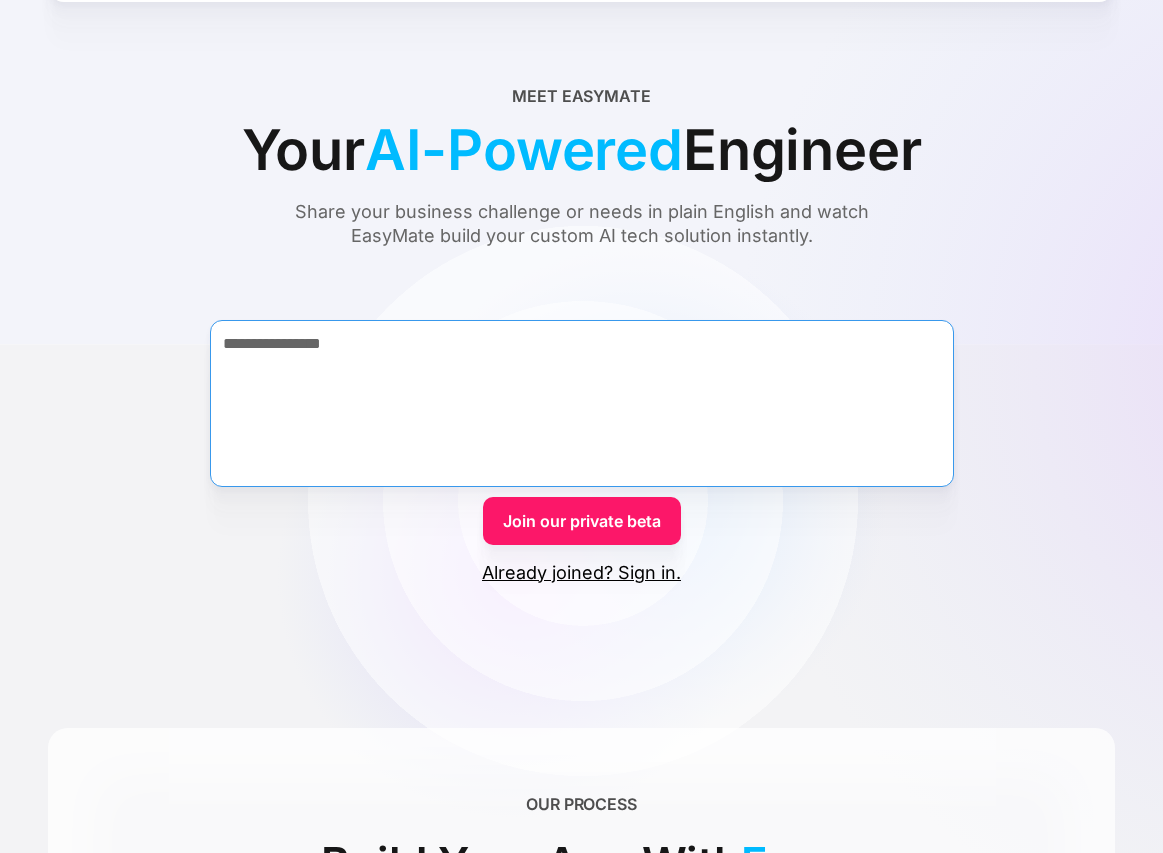 type on "**********" 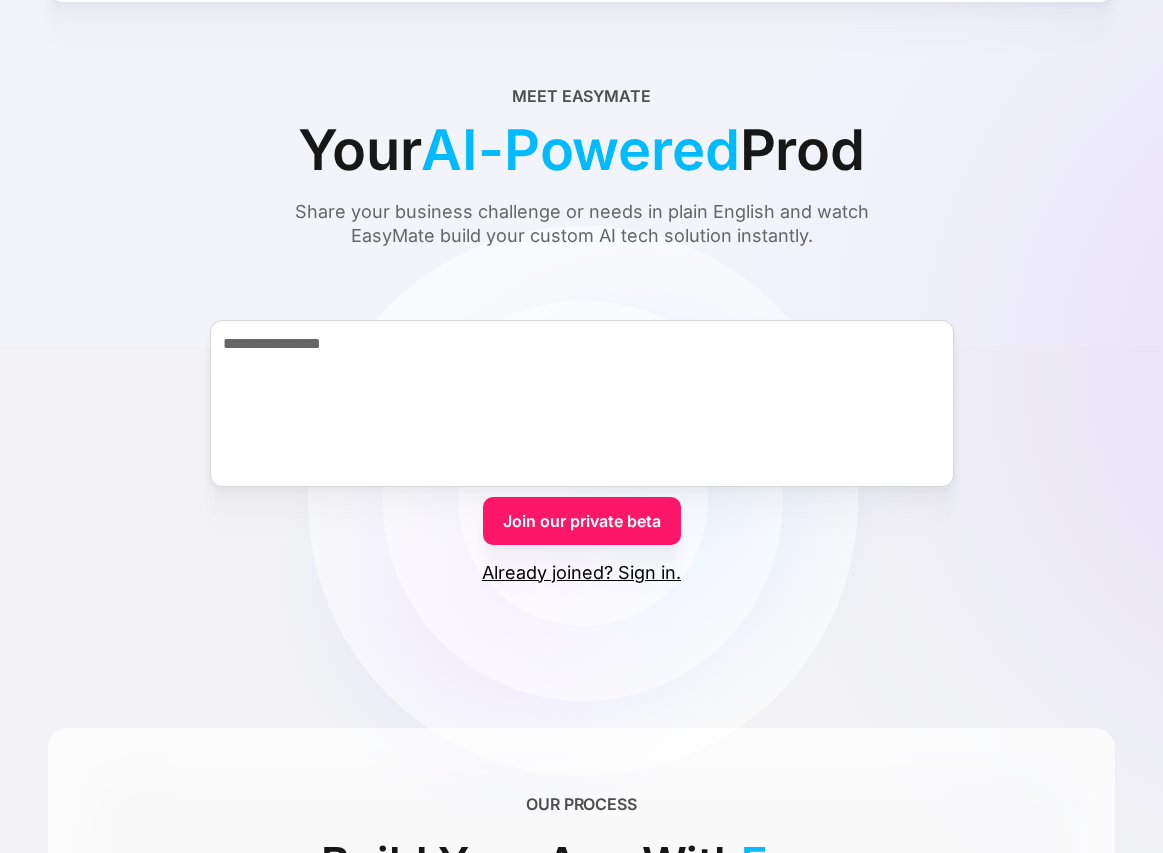 click on "Join our private beta" at bounding box center [582, 521] 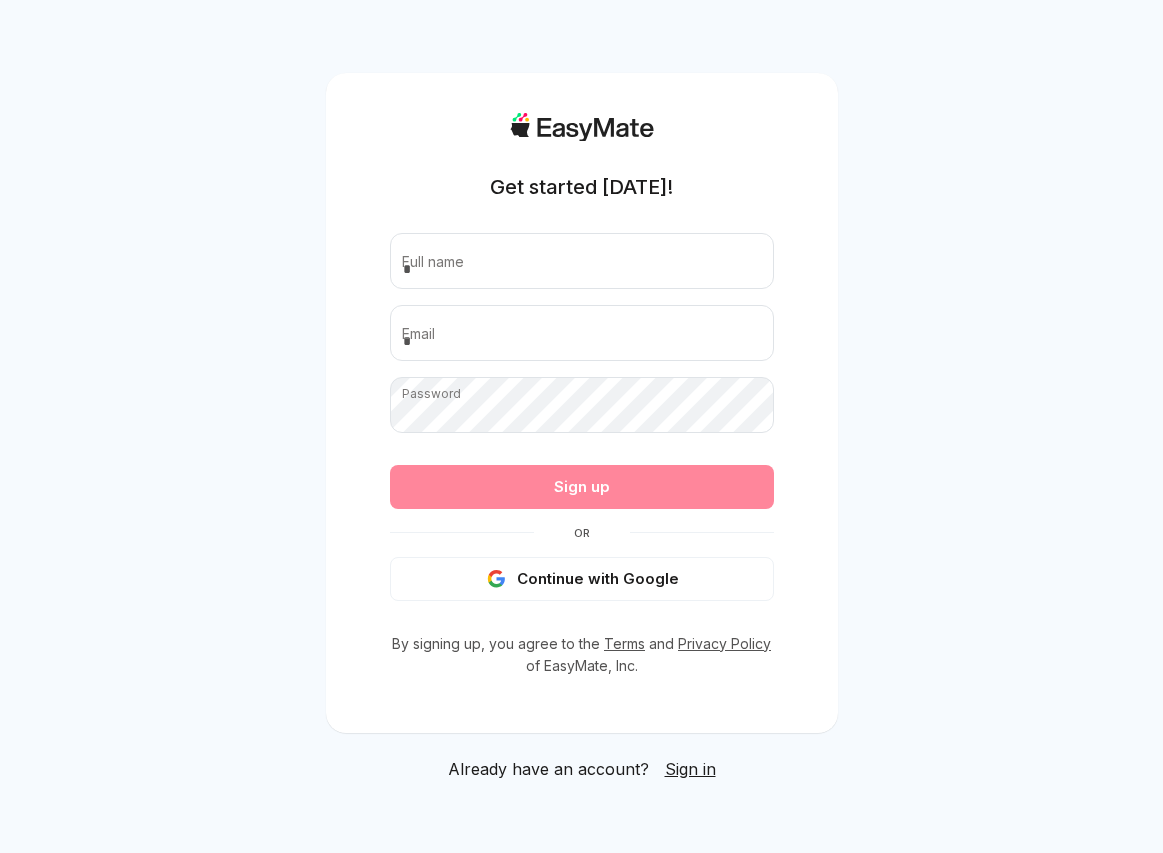 scroll, scrollTop: 0, scrollLeft: 0, axis: both 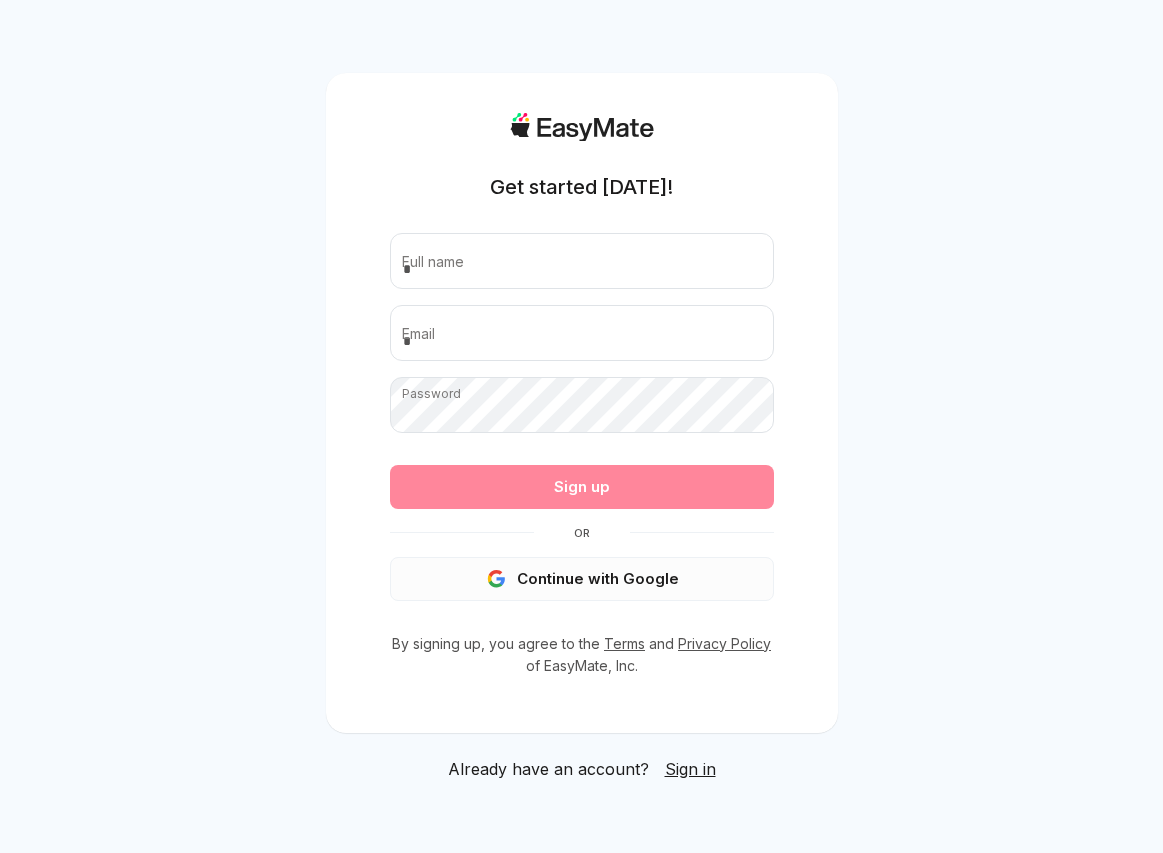 click on "Continue with Google" at bounding box center (582, 579) 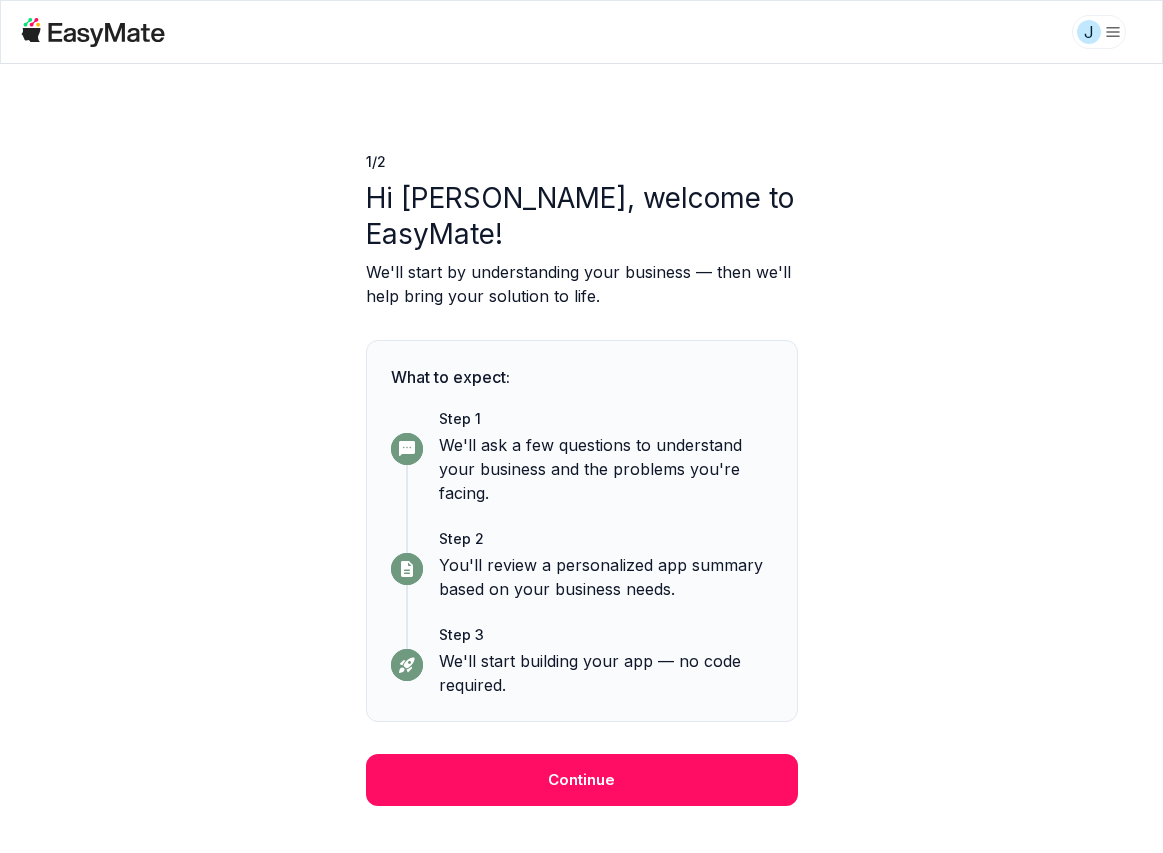 scroll, scrollTop: 0, scrollLeft: 0, axis: both 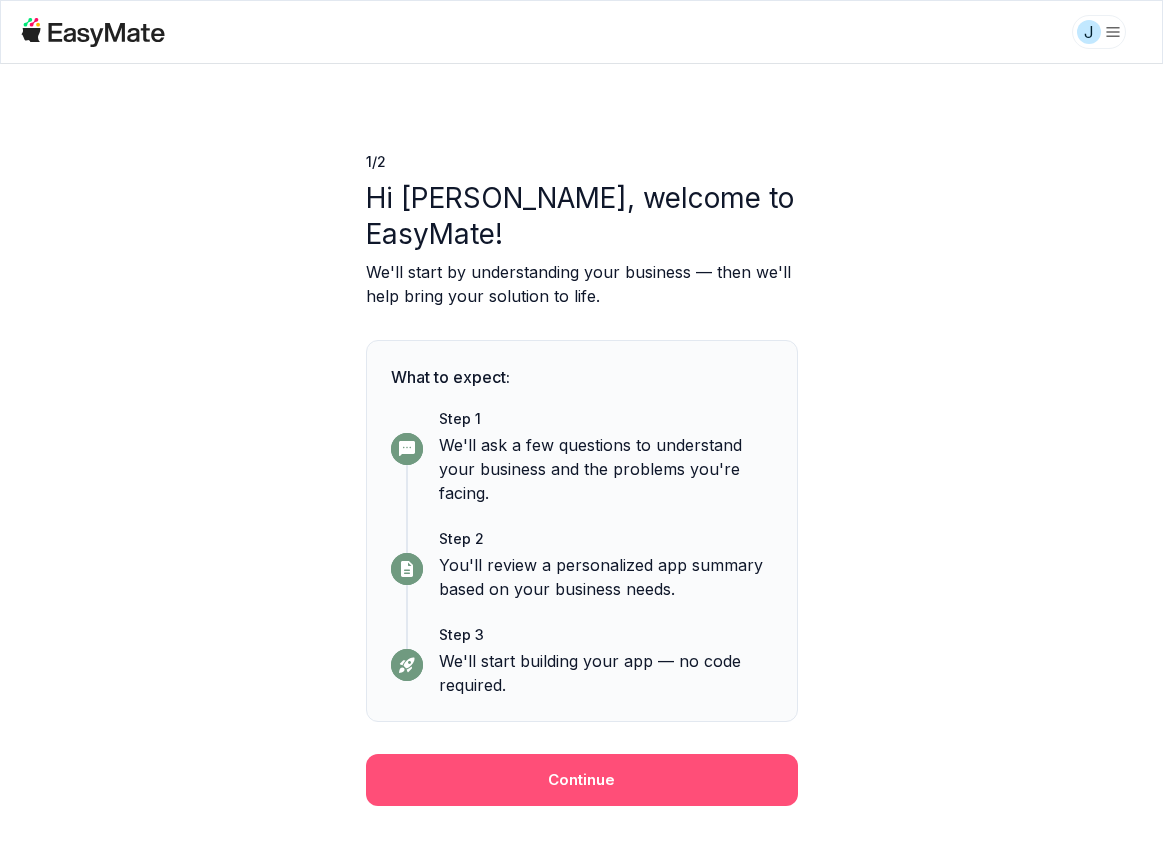 click on "Continue" at bounding box center (582, 780) 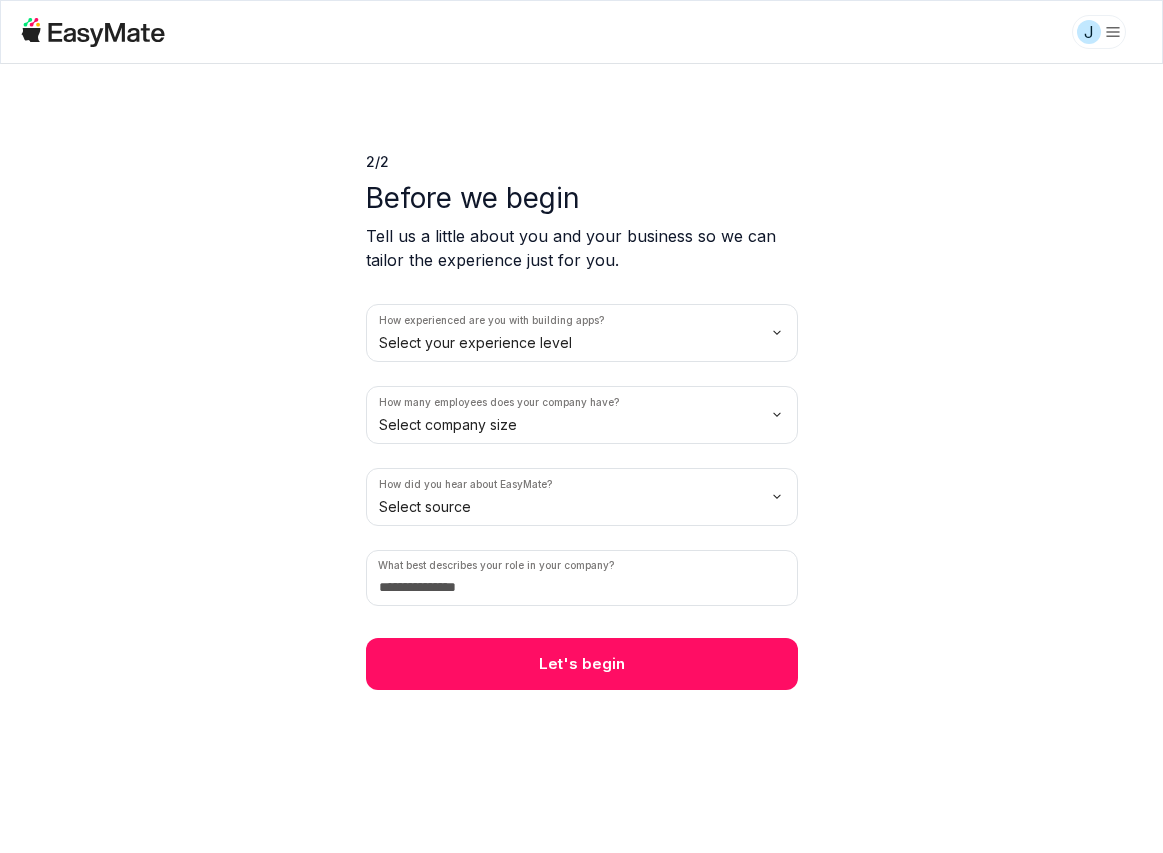 click on "J 2 / 2 Before we begin Tell us a little about you and your business so we can tailor the experience just for you. How experienced are you with building apps? Select your experience level How many employees does your company have? Select company size How did you hear about EasyMate? Select source What best describes your role in your company? Let's begin" at bounding box center [581, 426] 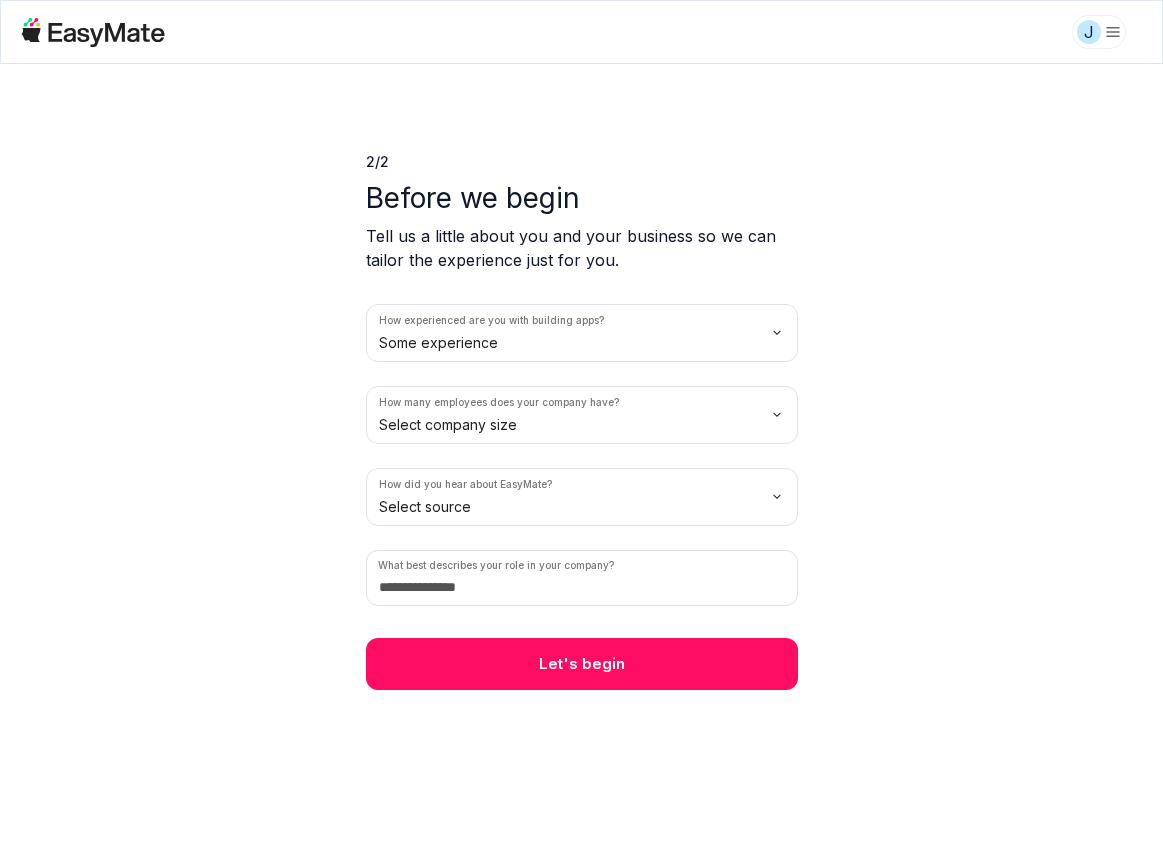 click on "J 2 / 2 Before we begin Tell us a little about you and your business so we can tailor the experience just for you. How experienced are you with building apps? Some experience How many employees does your company have? Select company size How did you hear about EasyMate? Select source What best describes your role in your company? Let's begin" at bounding box center [581, 426] 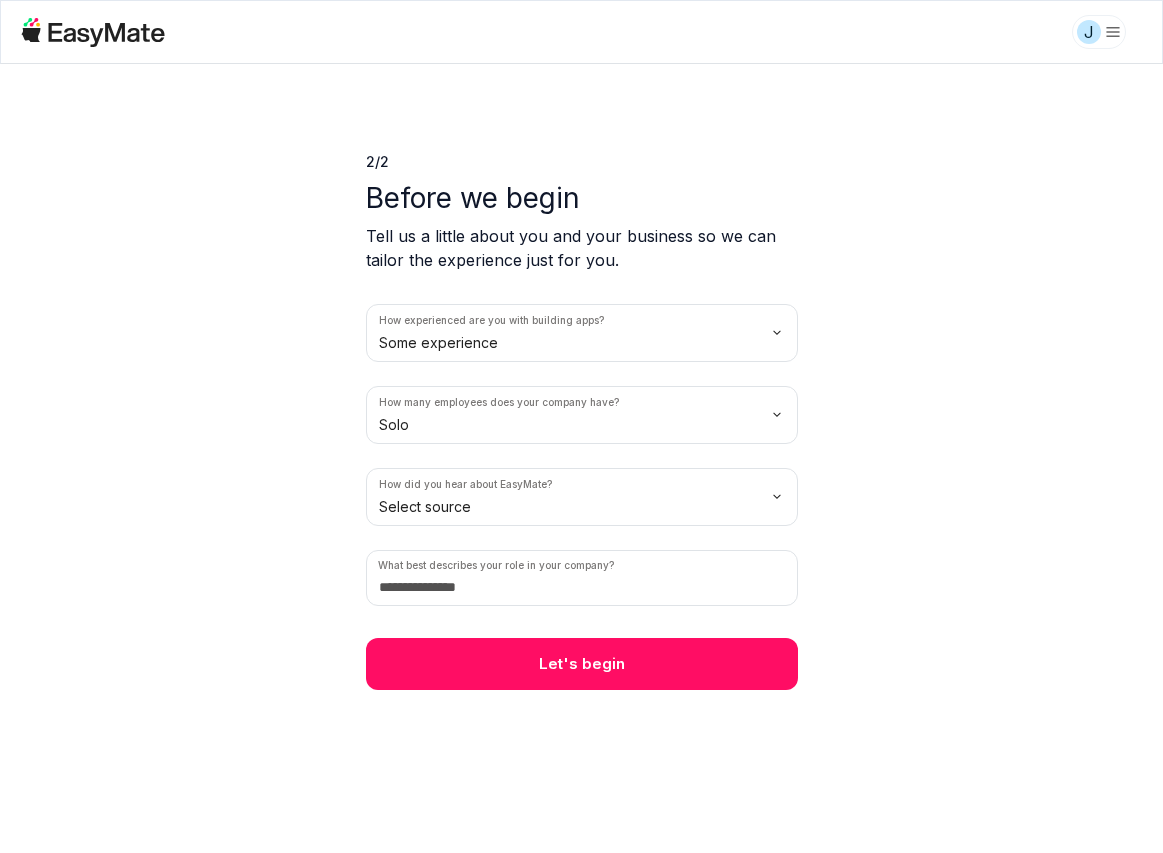 click on "J 2 / 2 Before we begin Tell us a little about you and your business so we can tailor the experience just for you. How experienced are you with building apps? Some experience How many employees does your company have? Solo How did you hear about EasyMate? Select source What best describes your role in your company? Let's begin" at bounding box center [581, 426] 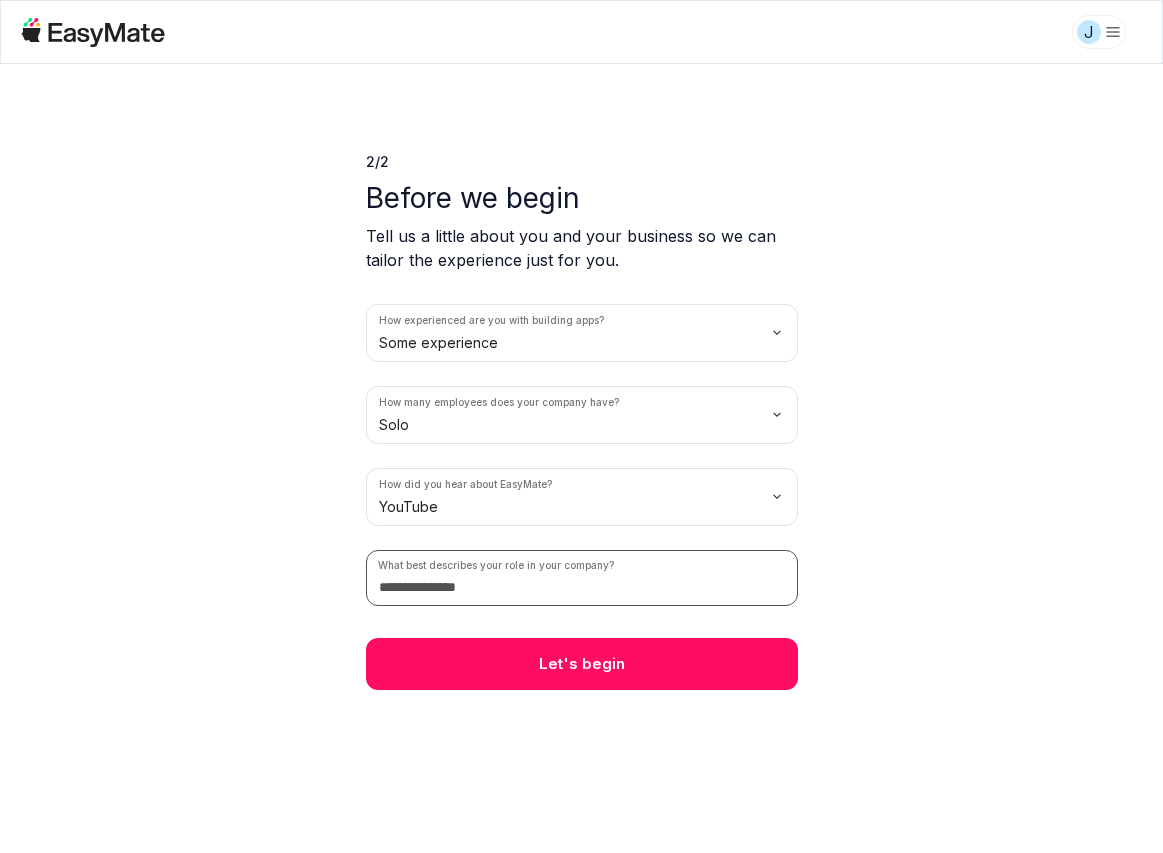 click at bounding box center [582, 578] 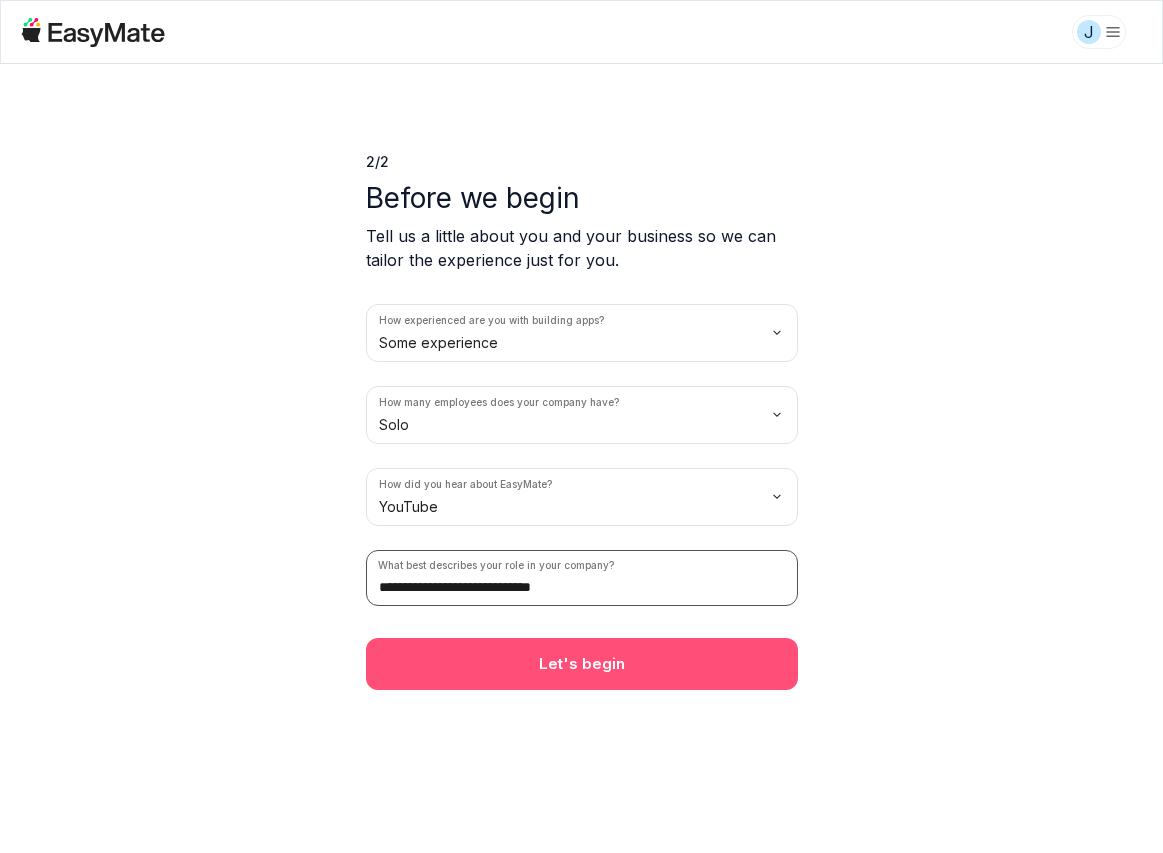 type on "**********" 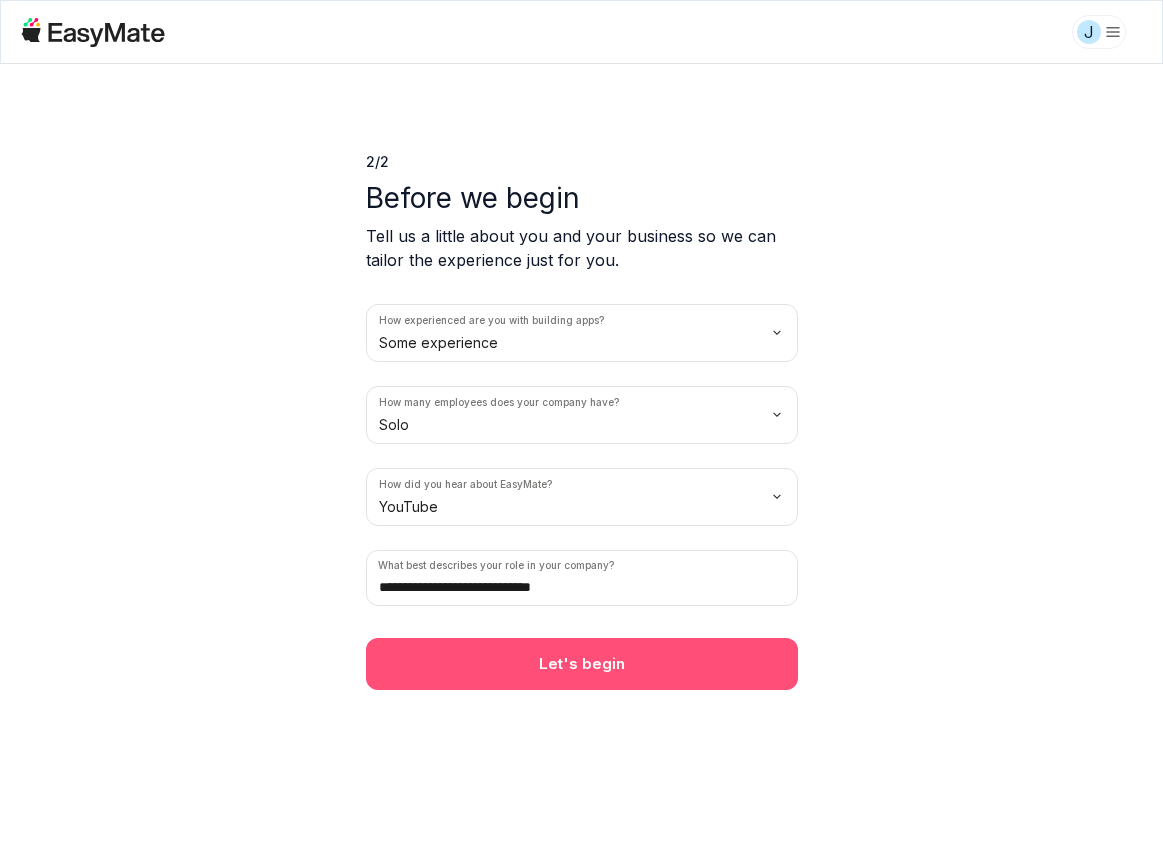 click on "Let's begin" at bounding box center [582, 664] 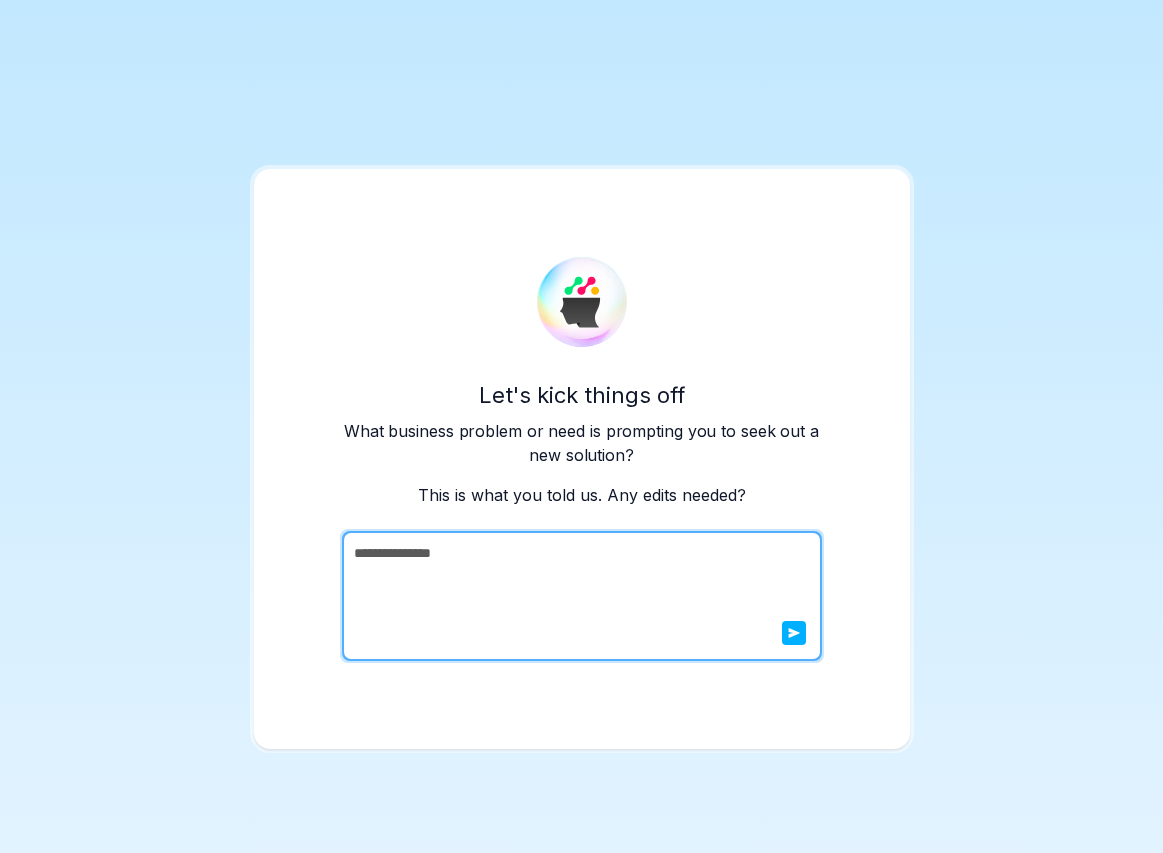 click on "**********" at bounding box center [580, 596] 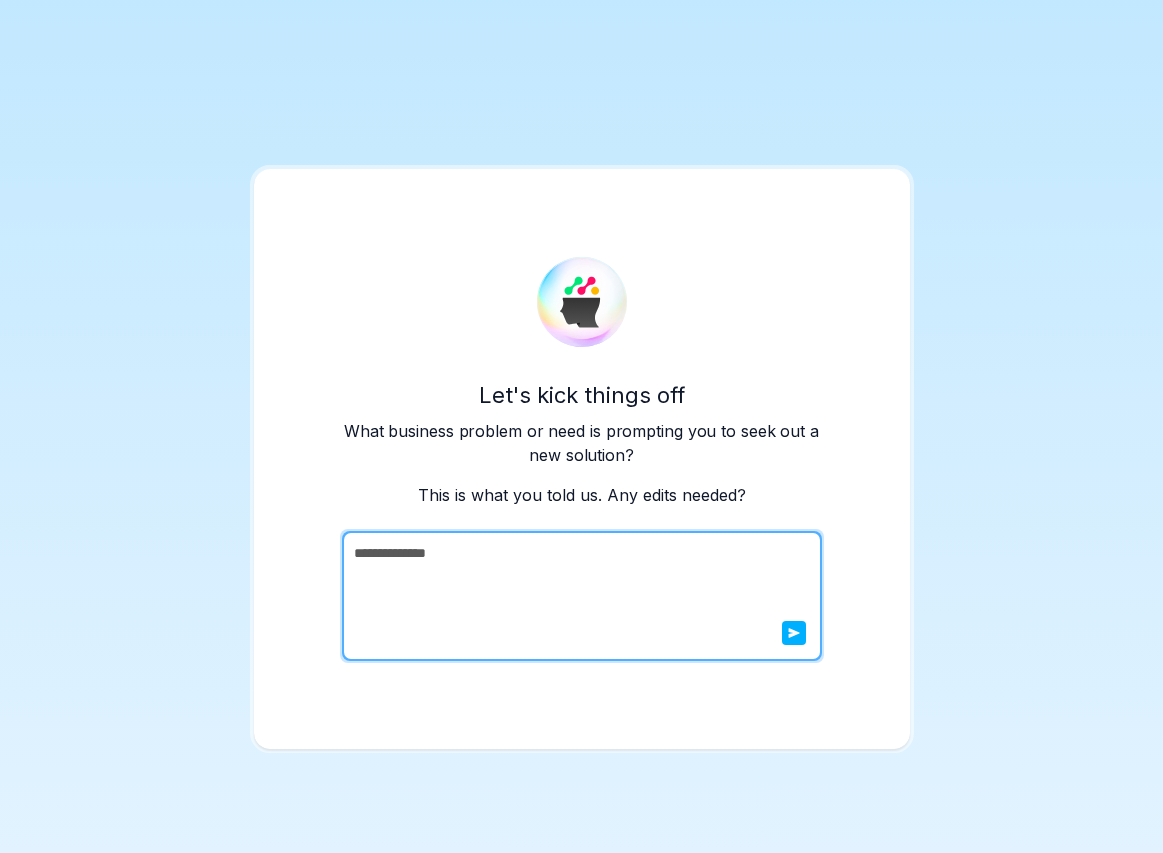 drag, startPoint x: 512, startPoint y: 559, endPoint x: 268, endPoint y: 529, distance: 245.83734 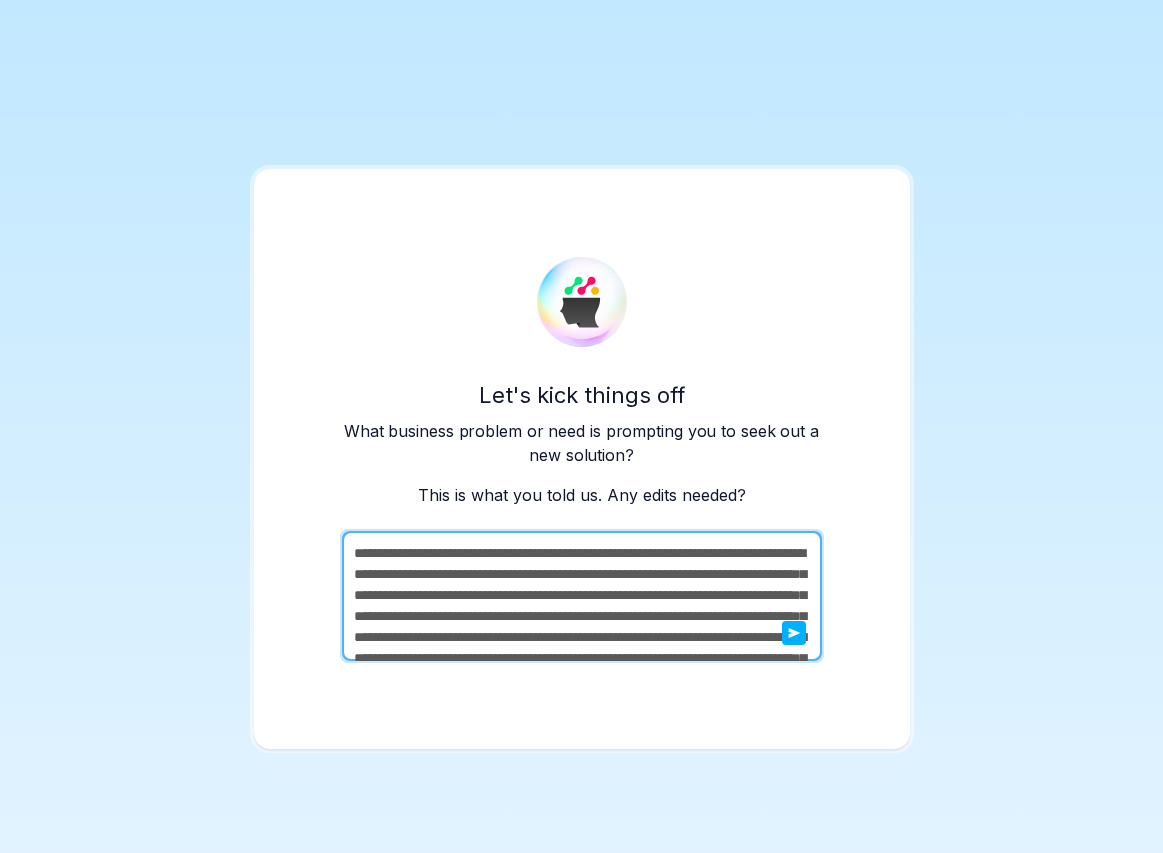 scroll, scrollTop: 238, scrollLeft: 0, axis: vertical 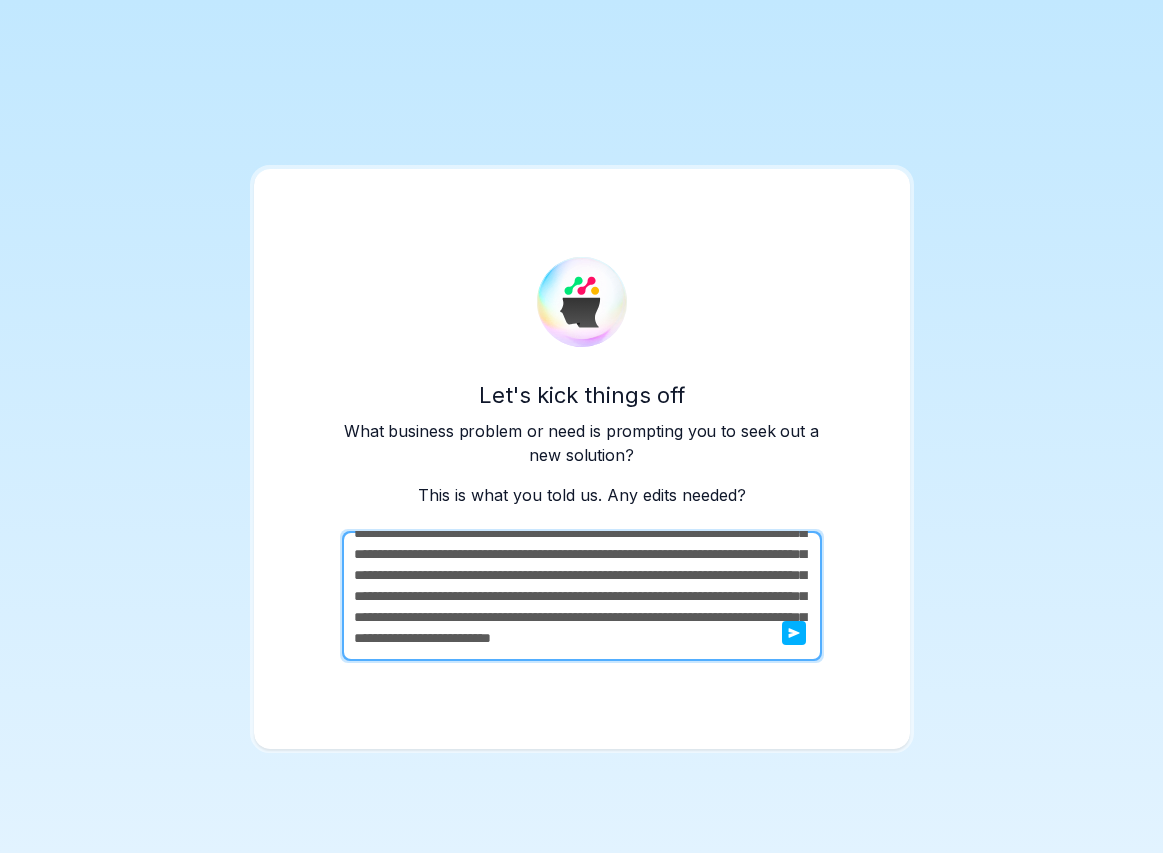 type on "**********" 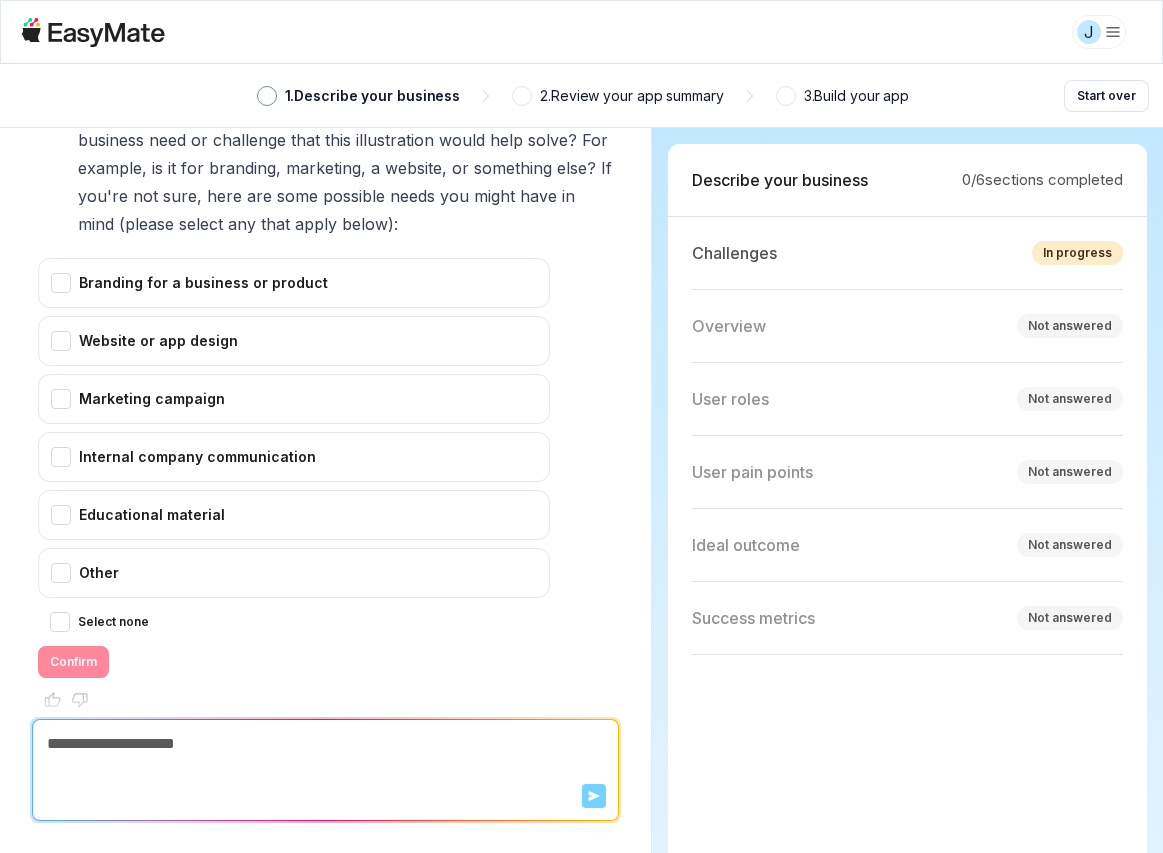 scroll, scrollTop: 737, scrollLeft: 0, axis: vertical 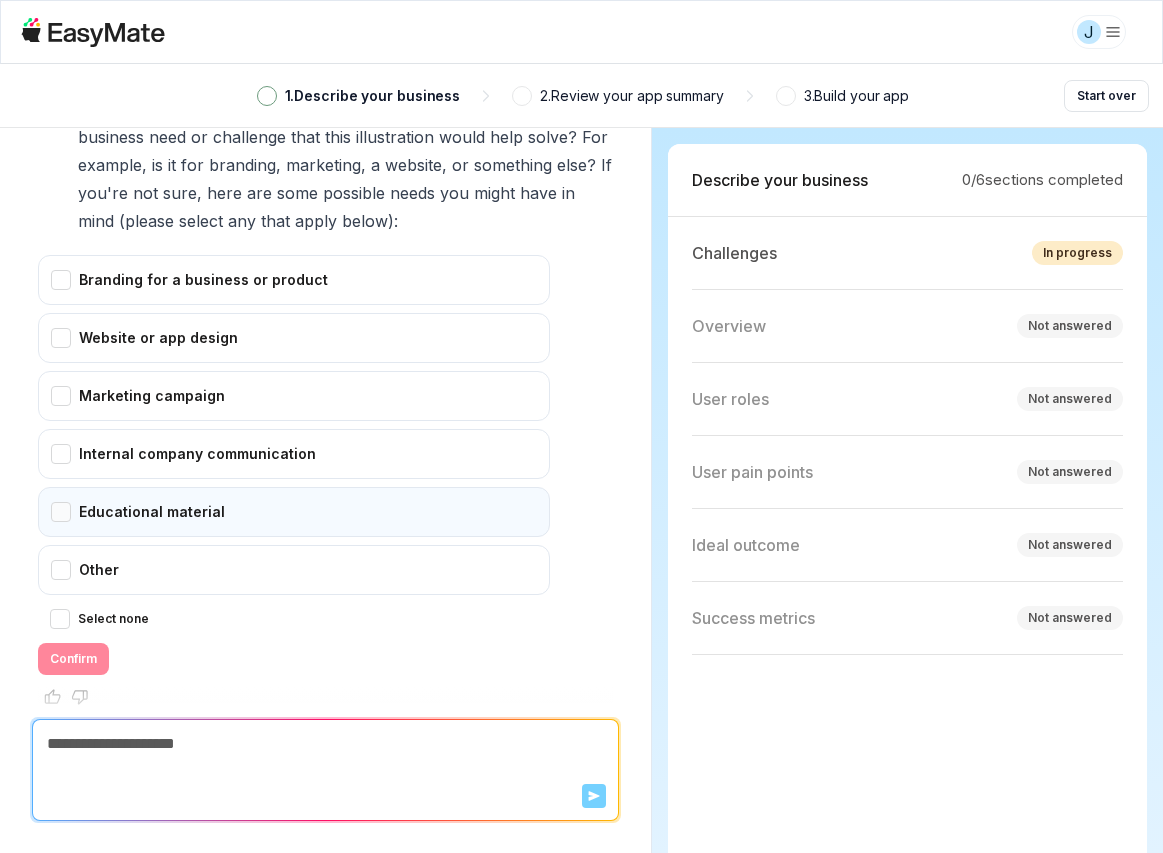 click on "Educational material" at bounding box center (294, 512) 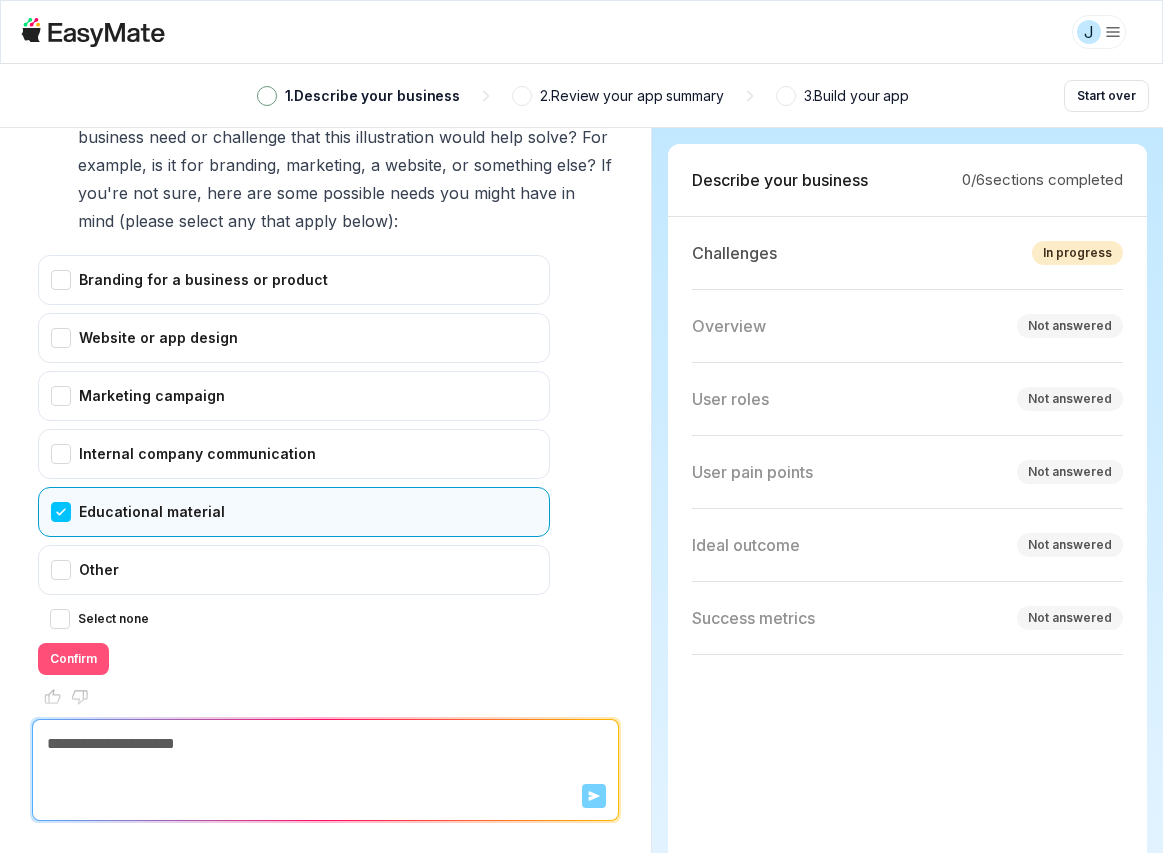 click on "Confirm" at bounding box center [73, 659] 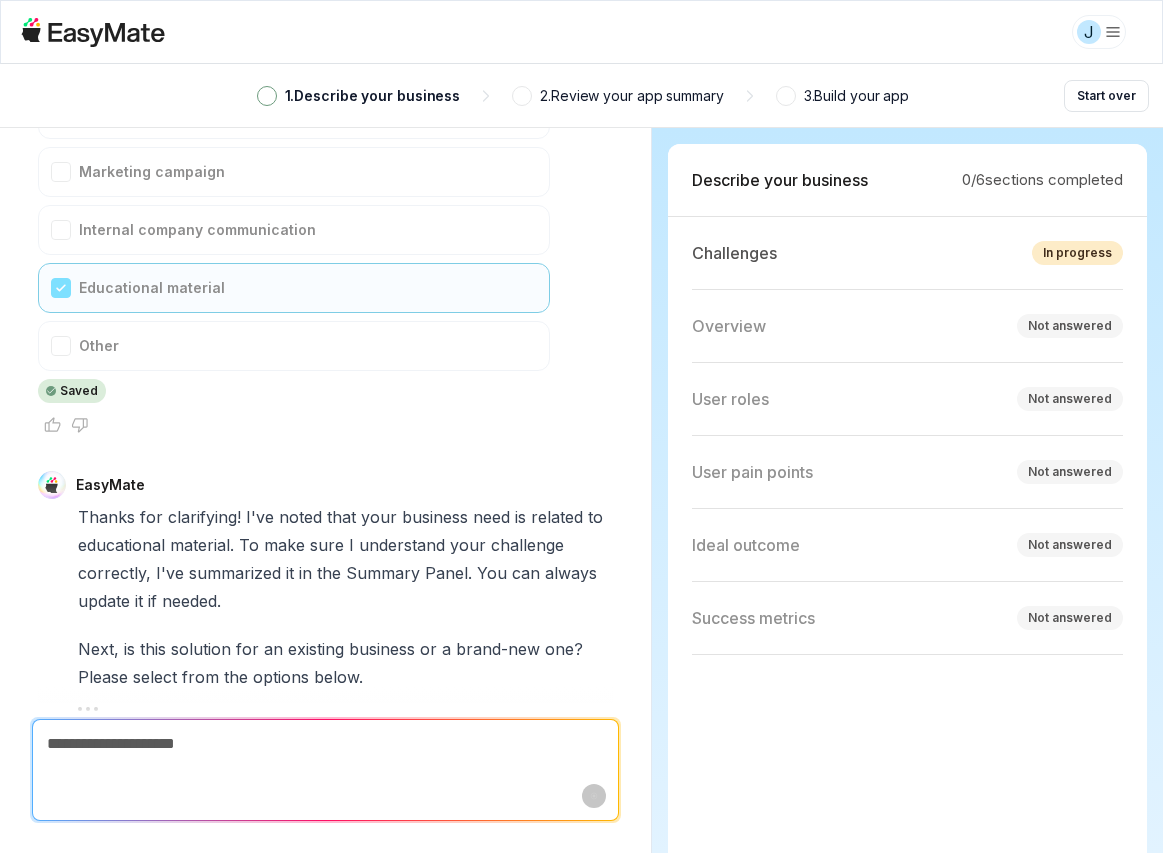 scroll, scrollTop: 1105, scrollLeft: 0, axis: vertical 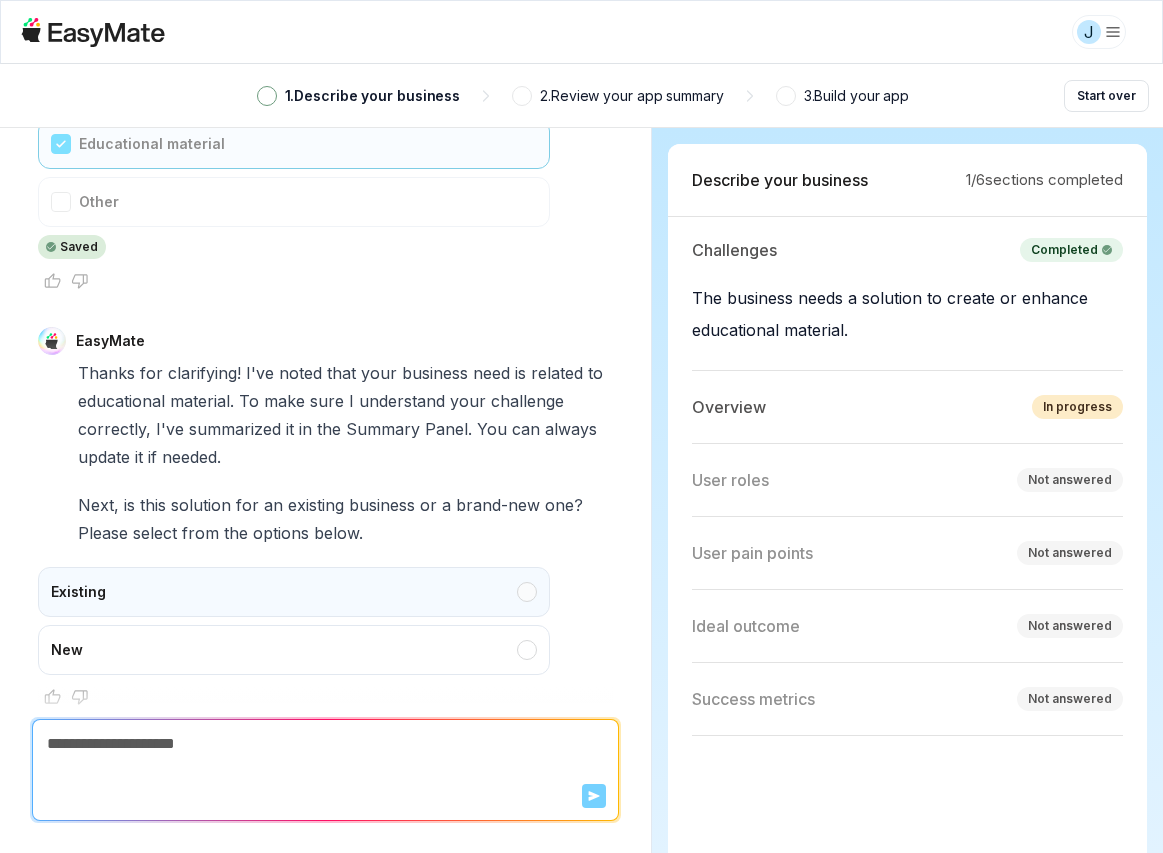 click on "Existing" at bounding box center (294, 592) 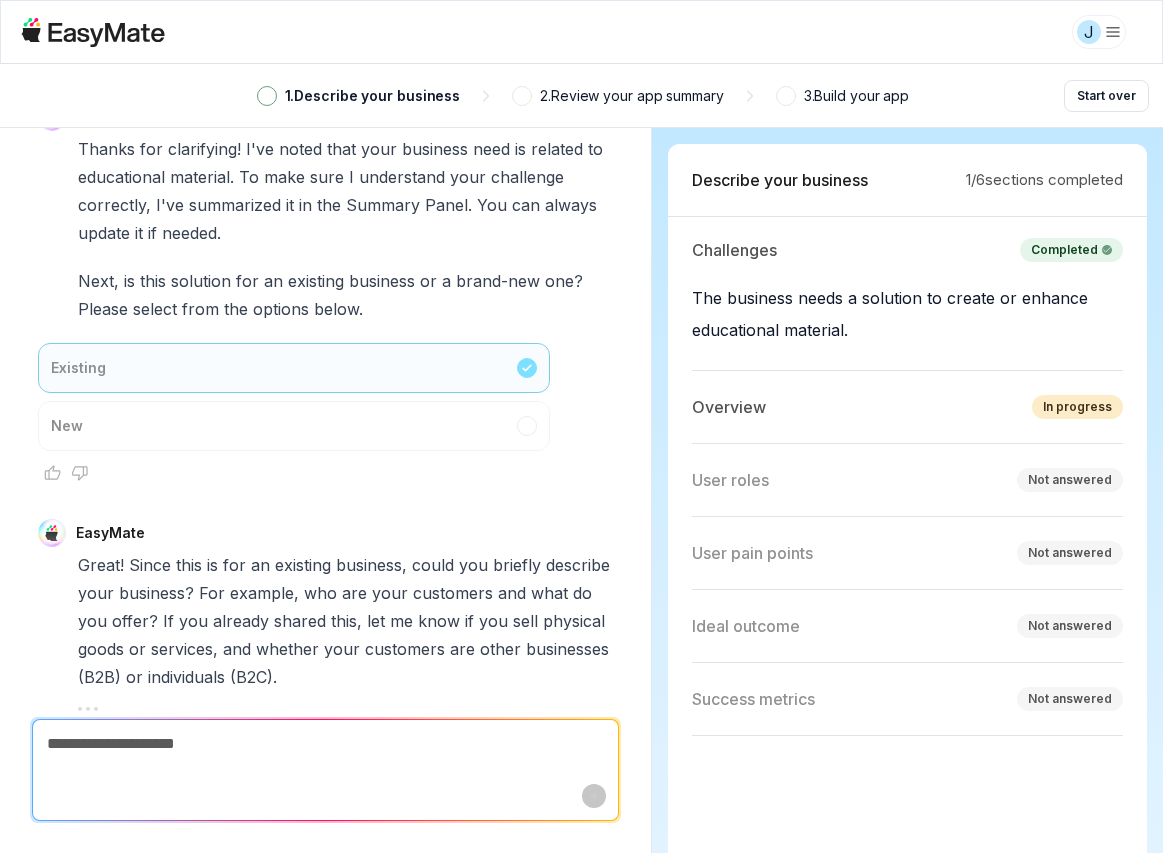 type on "*" 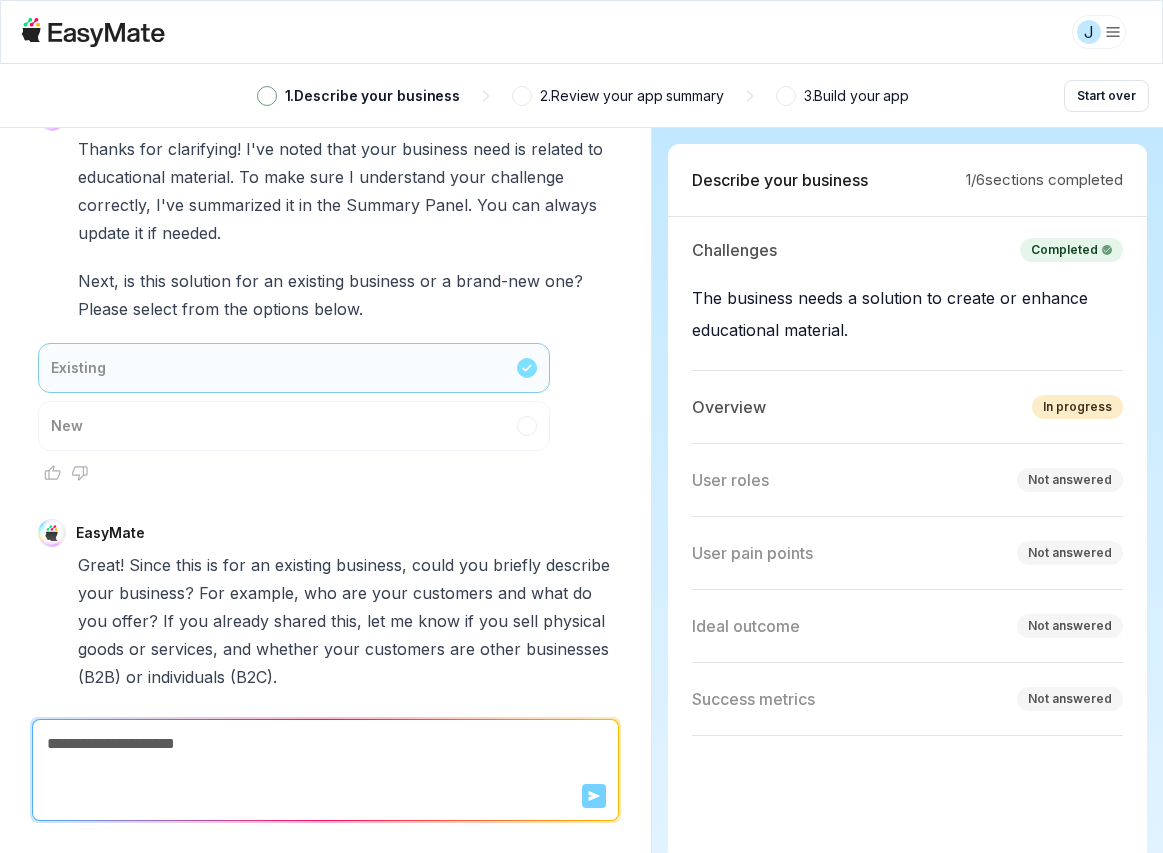 scroll, scrollTop: 1365, scrollLeft: 0, axis: vertical 